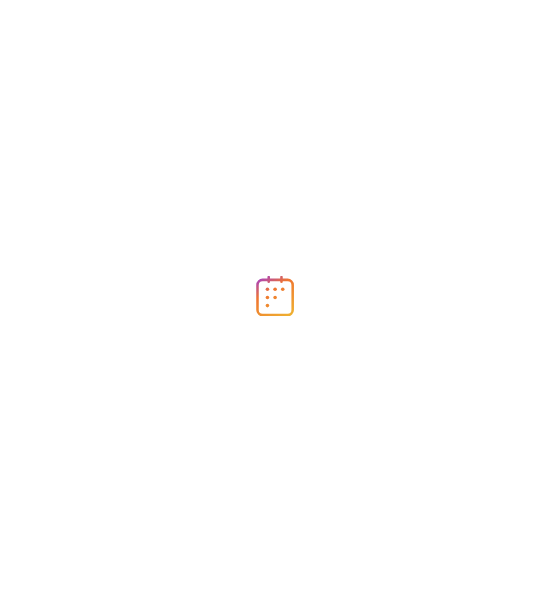 scroll, scrollTop: 0, scrollLeft: 0, axis: both 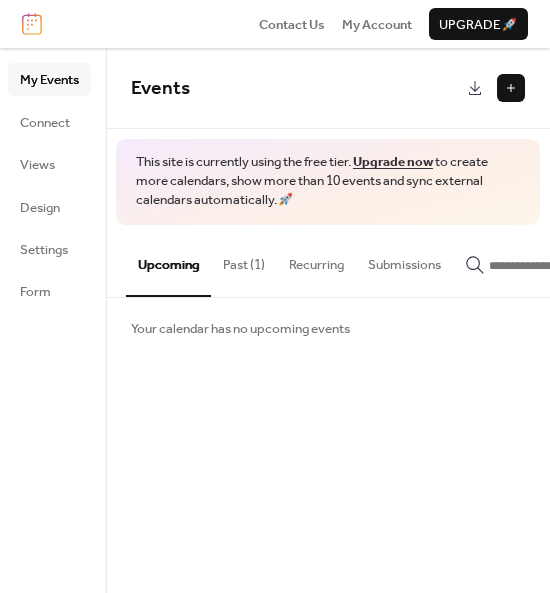 click on "Past (1)" at bounding box center [244, 260] 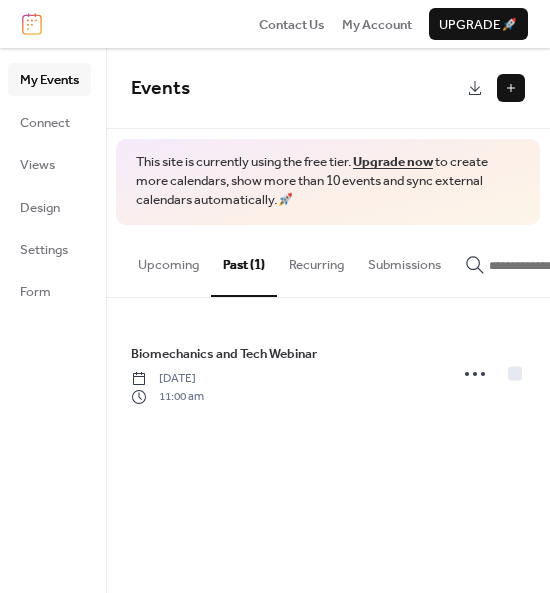 click on "Upcoming" at bounding box center [168, 260] 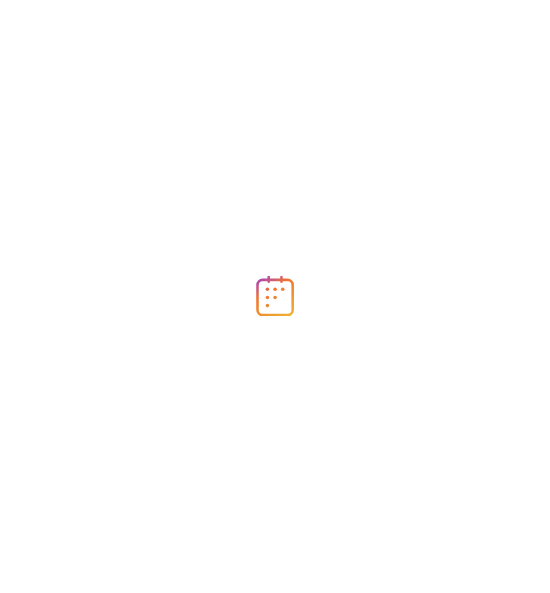 scroll, scrollTop: 0, scrollLeft: 0, axis: both 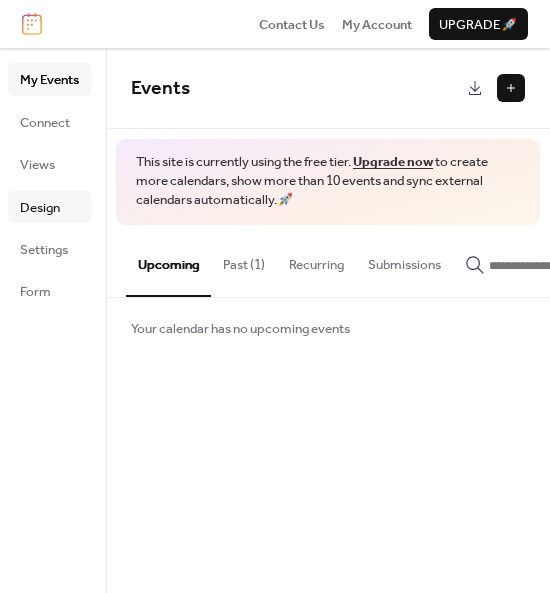 click on "Design" at bounding box center (40, 208) 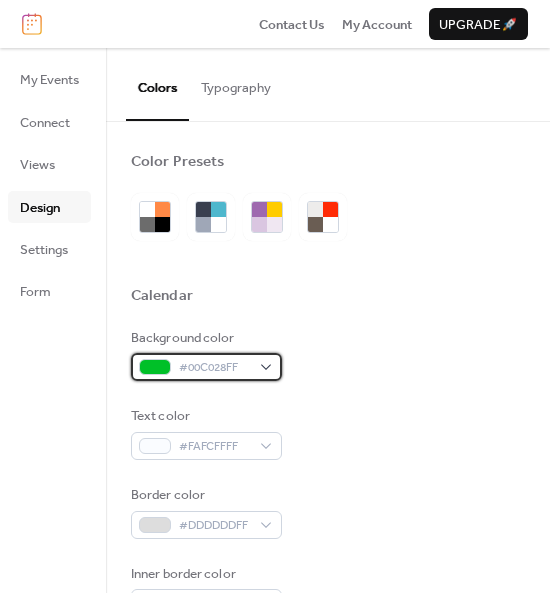 click on "#00C028FF" at bounding box center [214, 368] 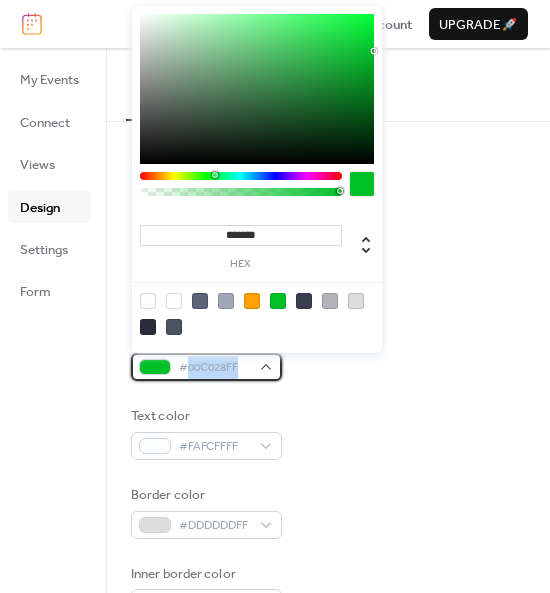 click on "#00C028FF" at bounding box center [214, 368] 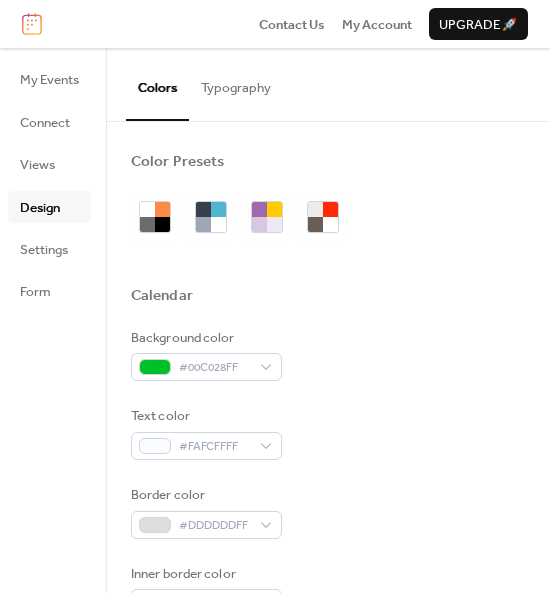 drag, startPoint x: 208, startPoint y: 374, endPoint x: 412, endPoint y: 486, distance: 232.723 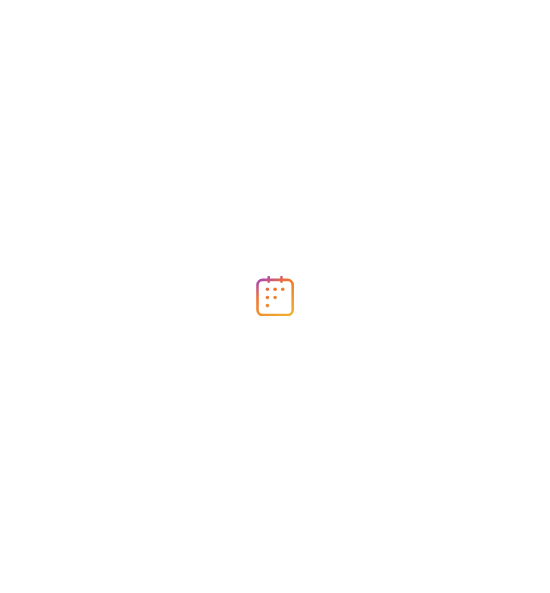 scroll, scrollTop: 0, scrollLeft: 0, axis: both 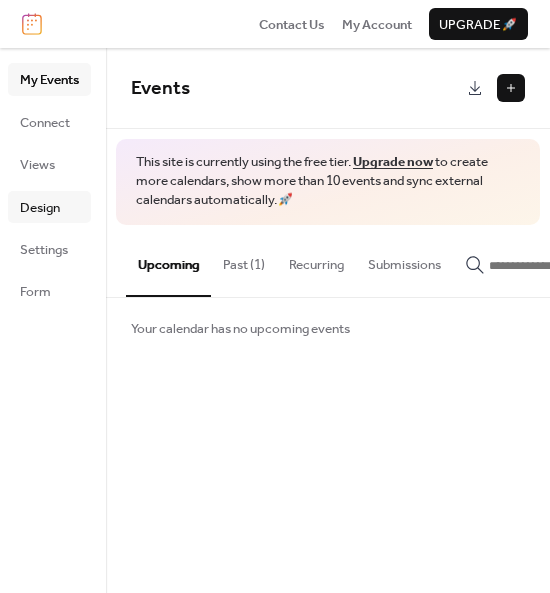 click on "Design" at bounding box center [40, 208] 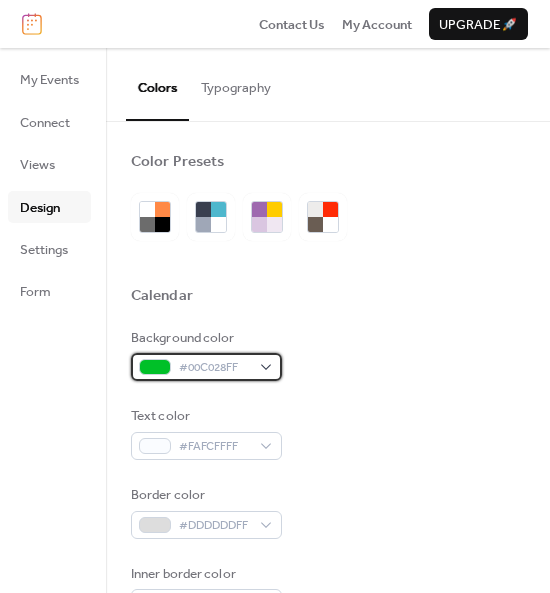 click on "#00C028FF" at bounding box center [214, 368] 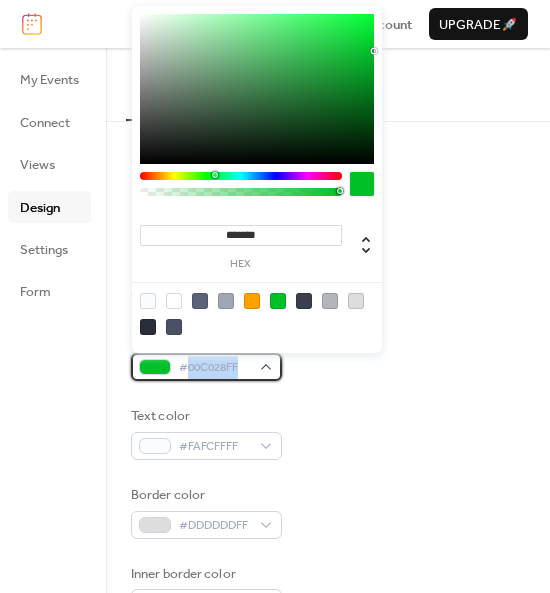 click on "#00C028FF" at bounding box center [214, 368] 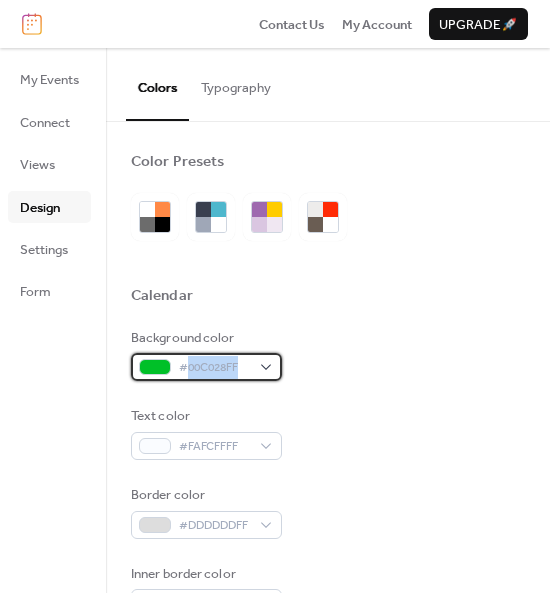 click on "#00C028FF" at bounding box center [214, 368] 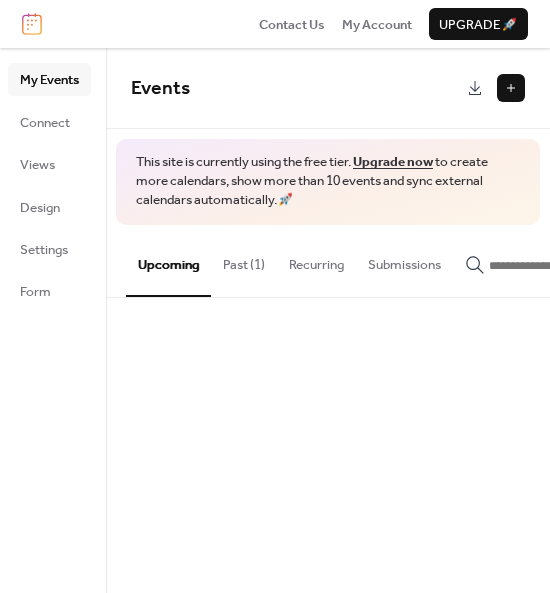 scroll, scrollTop: 0, scrollLeft: 0, axis: both 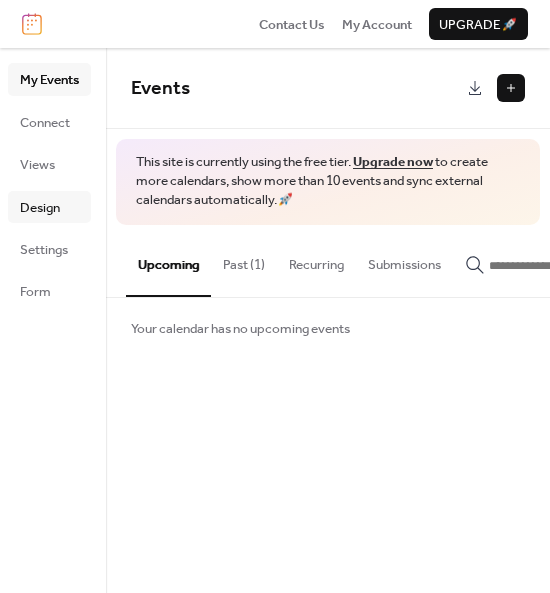 click on "Design" at bounding box center (40, 208) 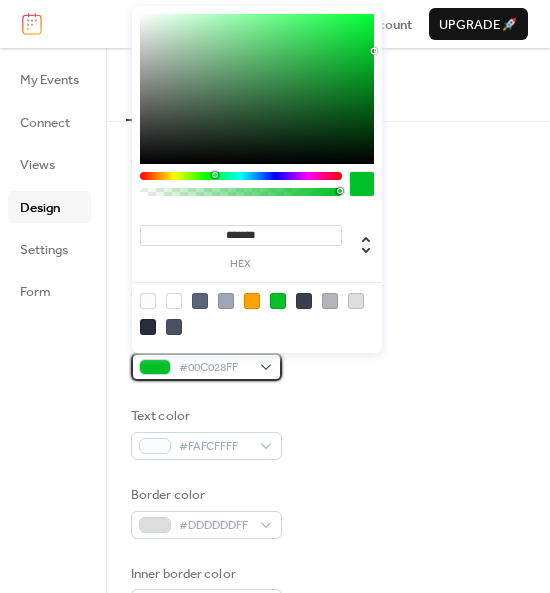 click on "#00C028FF" at bounding box center [214, 368] 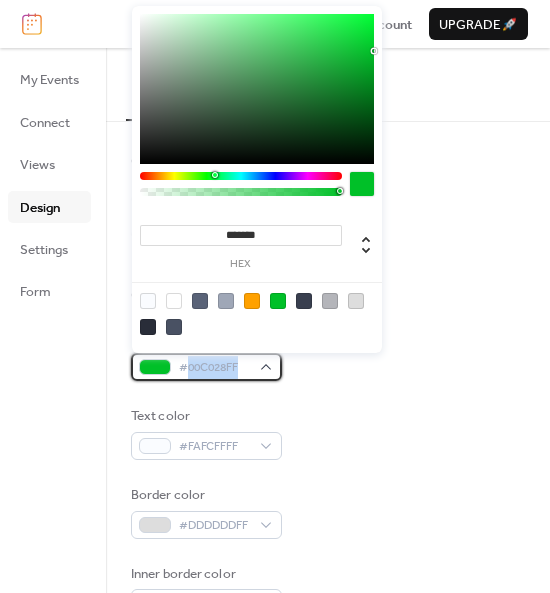 click on "#00C028FF" at bounding box center (214, 368) 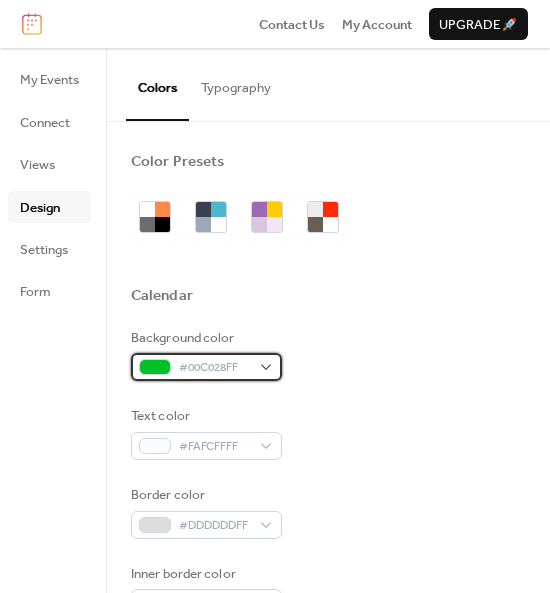 click on "#00C028FF" at bounding box center [206, 367] 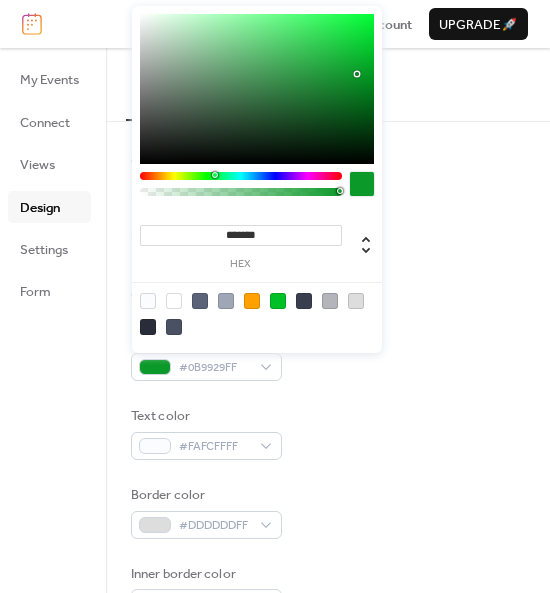 click at bounding box center [257, 89] 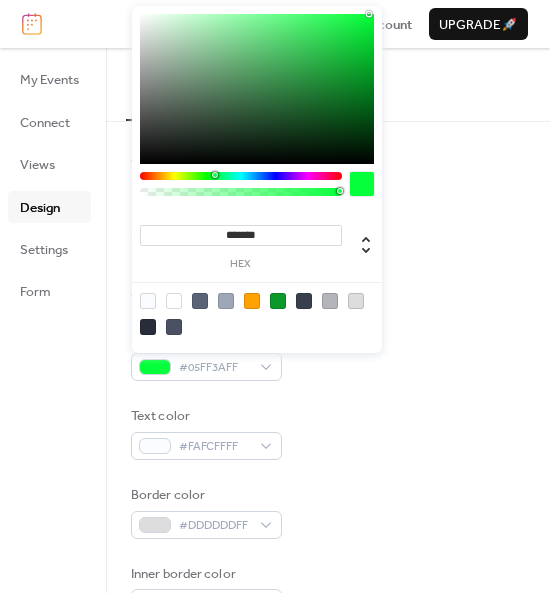 drag, startPoint x: 346, startPoint y: 111, endPoint x: 369, endPoint y: -14, distance: 127.09839 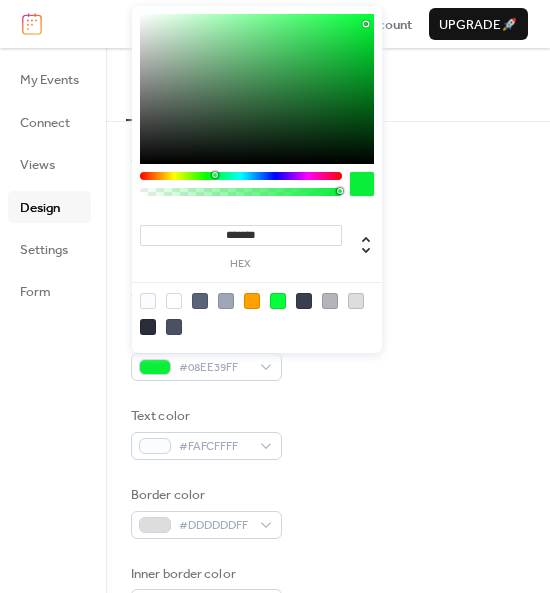 drag, startPoint x: 359, startPoint y: 37, endPoint x: 366, endPoint y: 24, distance: 14.764823 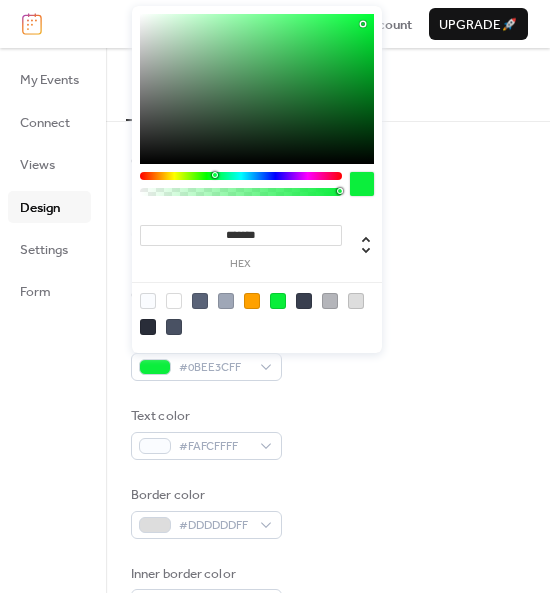 click at bounding box center [363, 24] 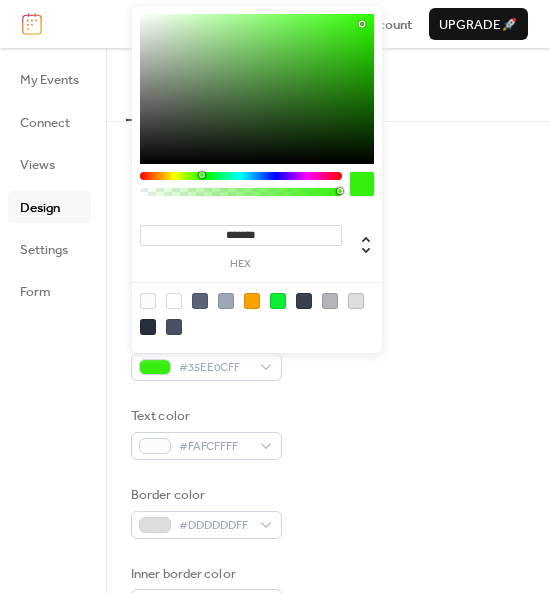 drag, startPoint x: 213, startPoint y: 175, endPoint x: 201, endPoint y: 177, distance: 12.165525 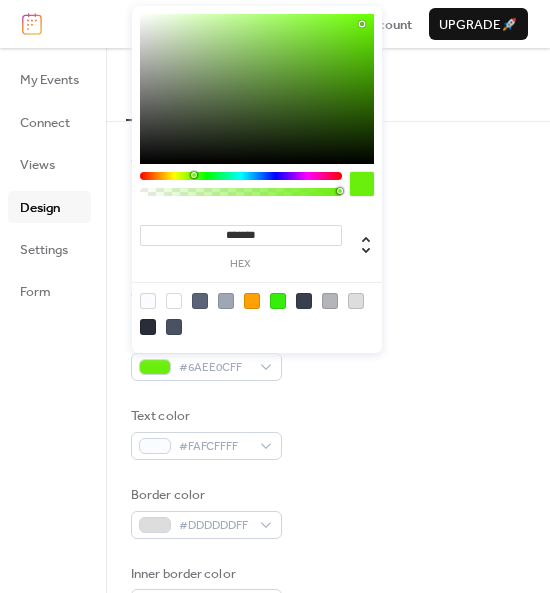 click at bounding box center [194, 175] 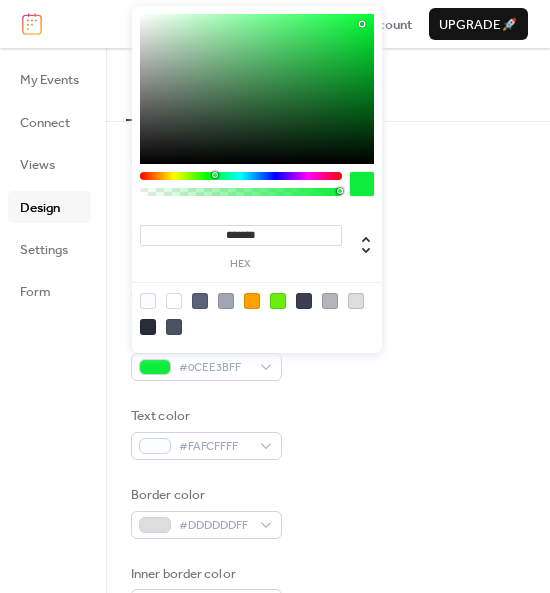 drag, startPoint x: 192, startPoint y: 179, endPoint x: 215, endPoint y: 175, distance: 23.345236 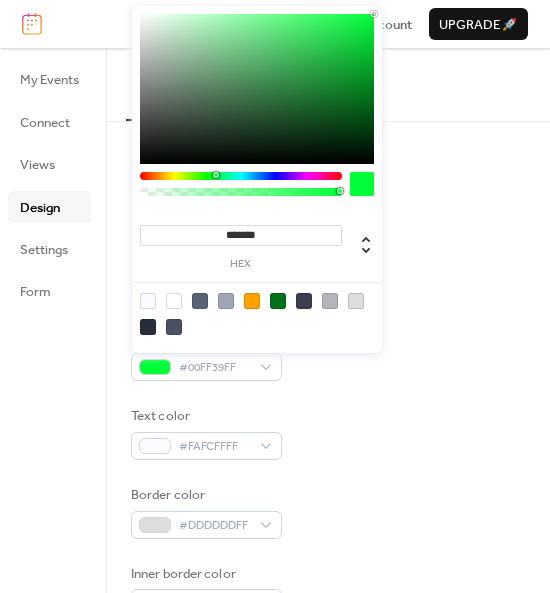 drag, startPoint x: 372, startPoint y: 98, endPoint x: 379, endPoint y: 2, distance: 96.25487 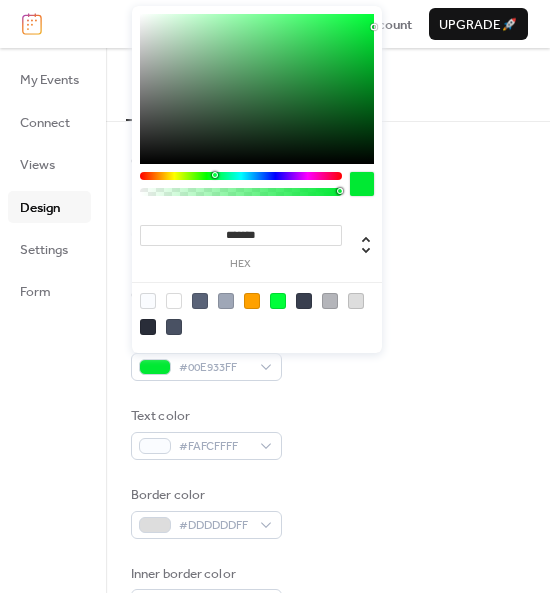 type on "*******" 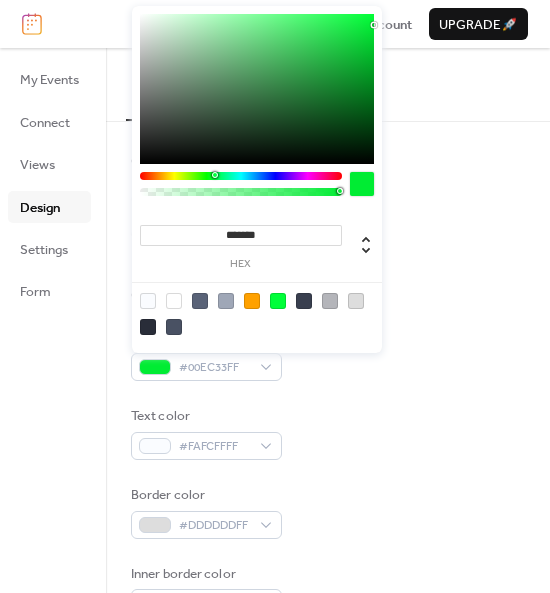 drag, startPoint x: 368, startPoint y: 30, endPoint x: 381, endPoint y: 25, distance: 13.928389 